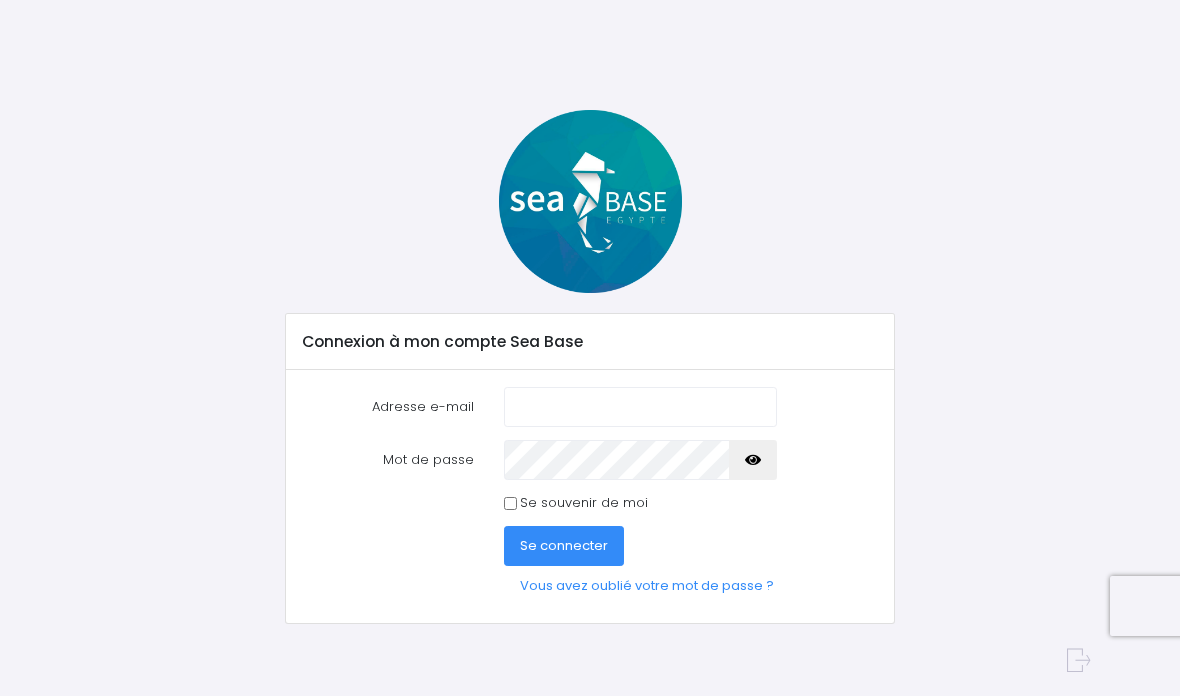 scroll, scrollTop: 292, scrollLeft: 0, axis: vertical 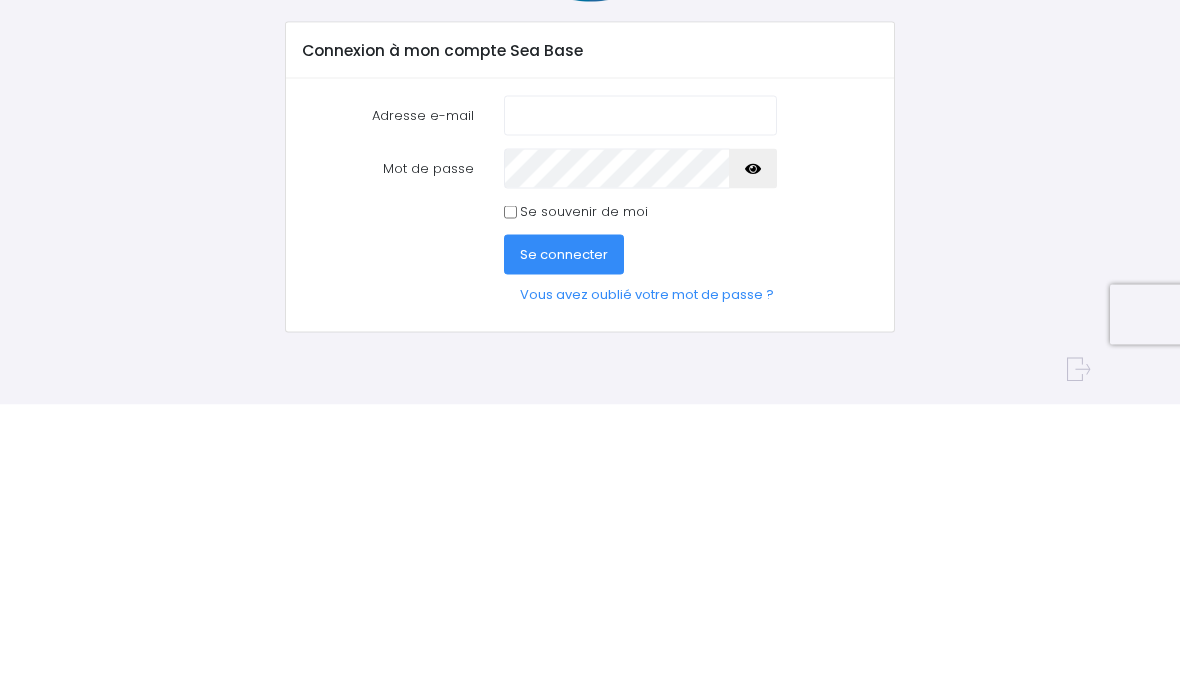 type on "[PERSON_NAME][EMAIL_ADDRESS][PERSON_NAME][DOMAIN_NAME]" 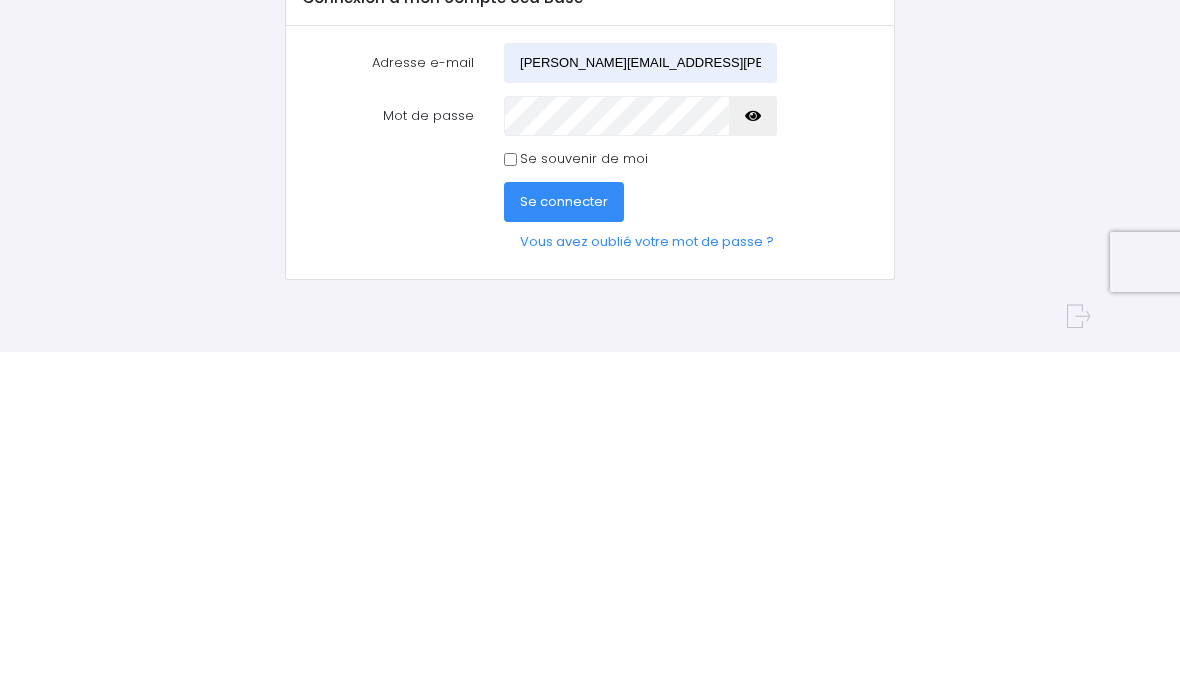 click at bounding box center (753, 460) 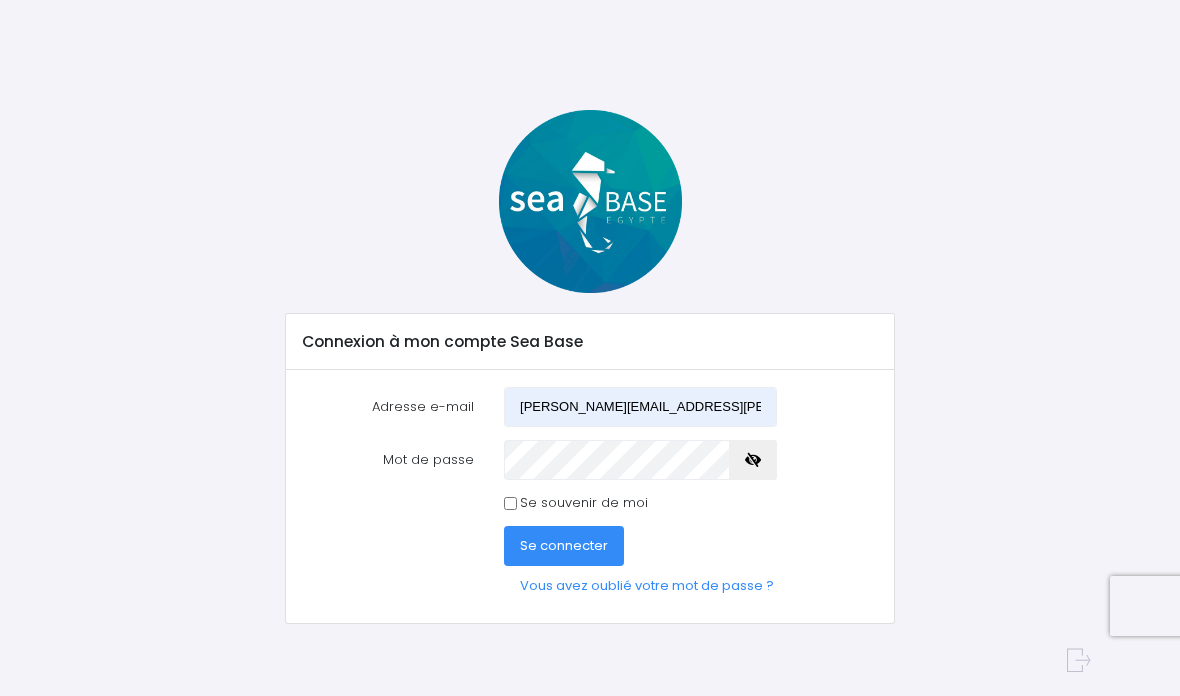 click on "Se connecter" at bounding box center [564, 545] 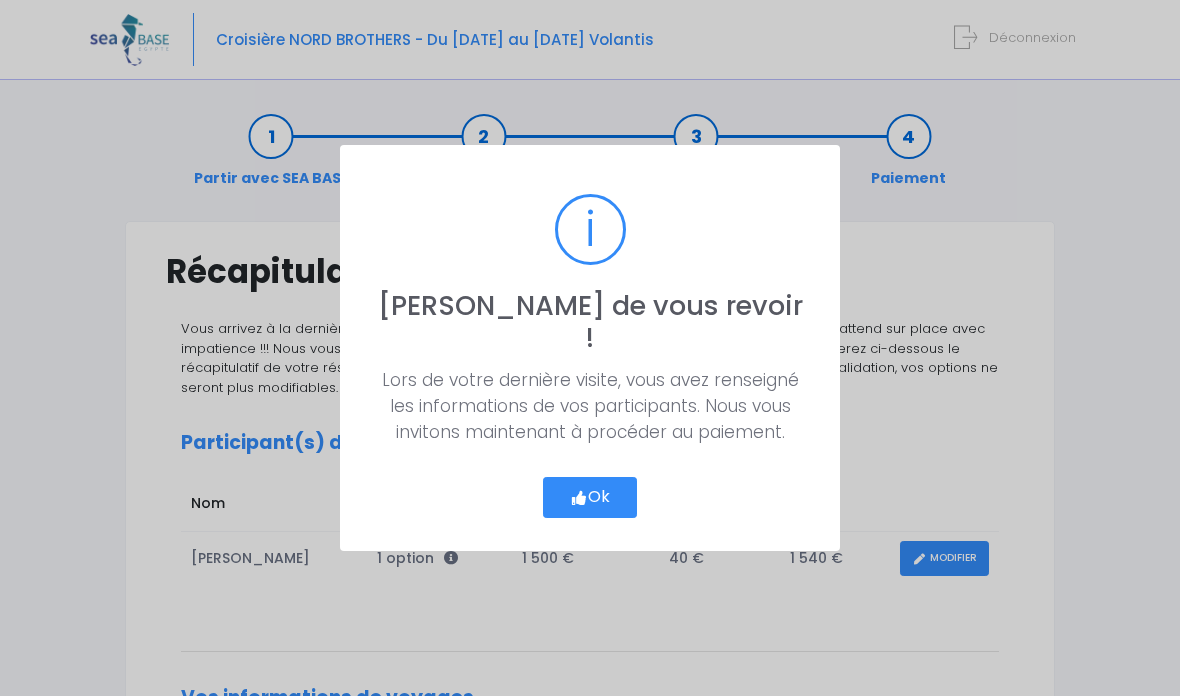 scroll, scrollTop: 0, scrollLeft: 0, axis: both 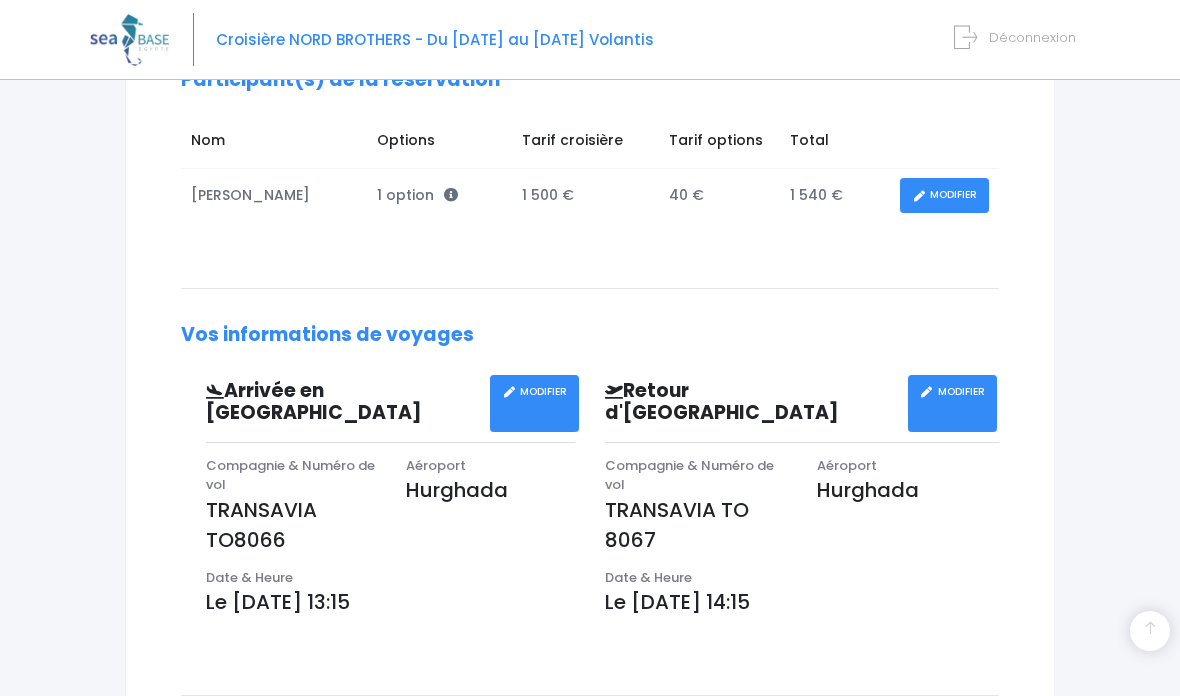 click on "MODIFIER" at bounding box center (534, 403) 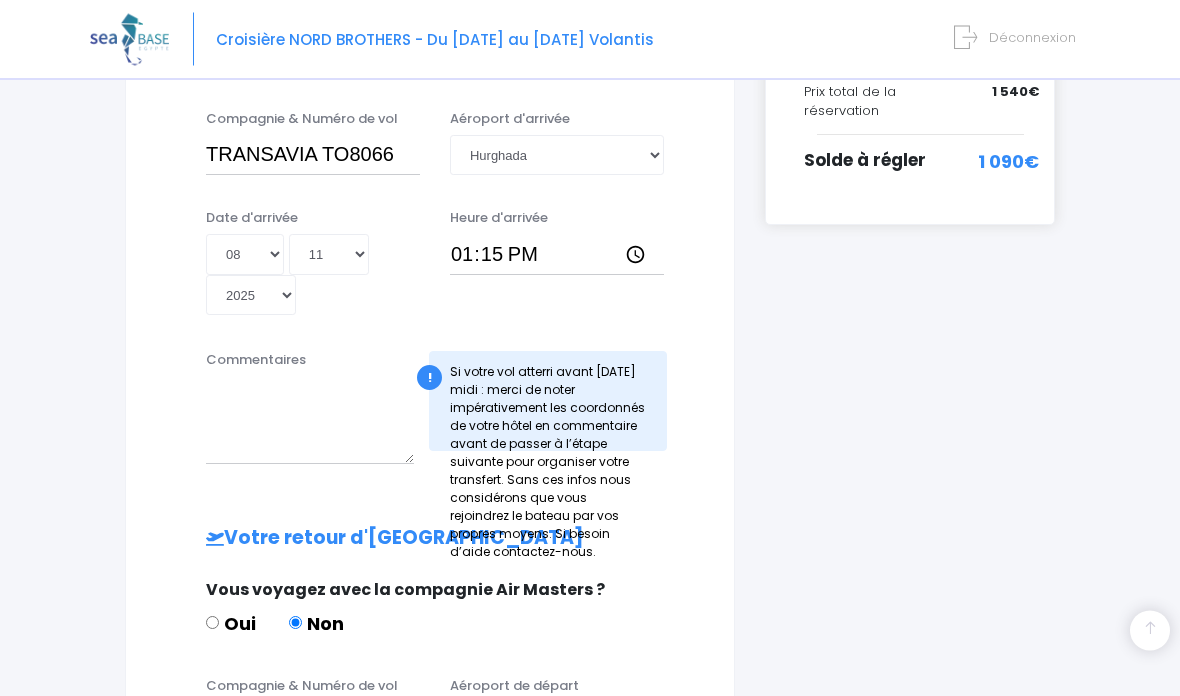 scroll, scrollTop: 556, scrollLeft: 0, axis: vertical 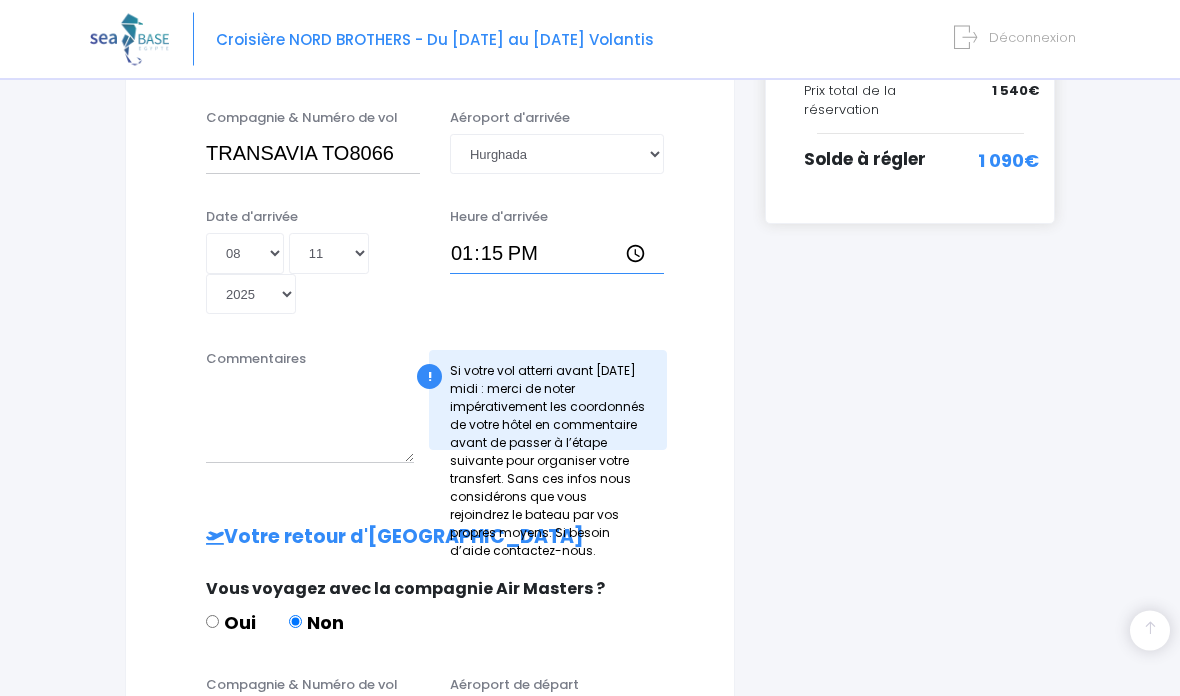 click on "13:15" at bounding box center (557, 254) 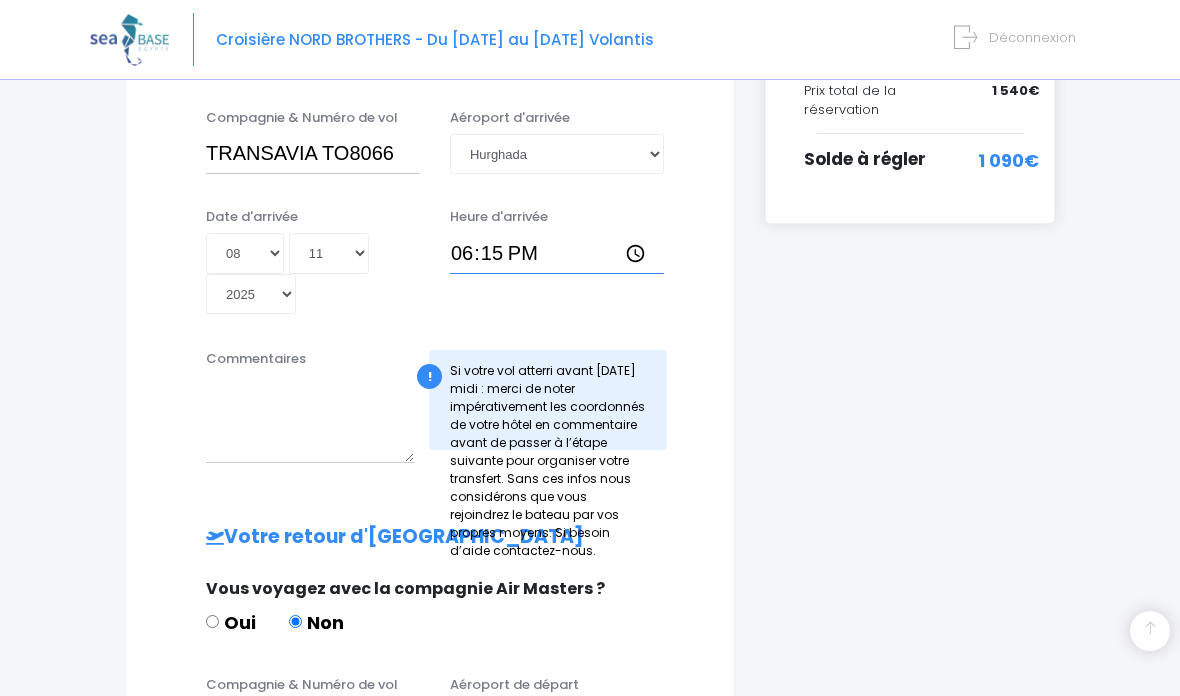 click on "18:15" at bounding box center [557, 253] 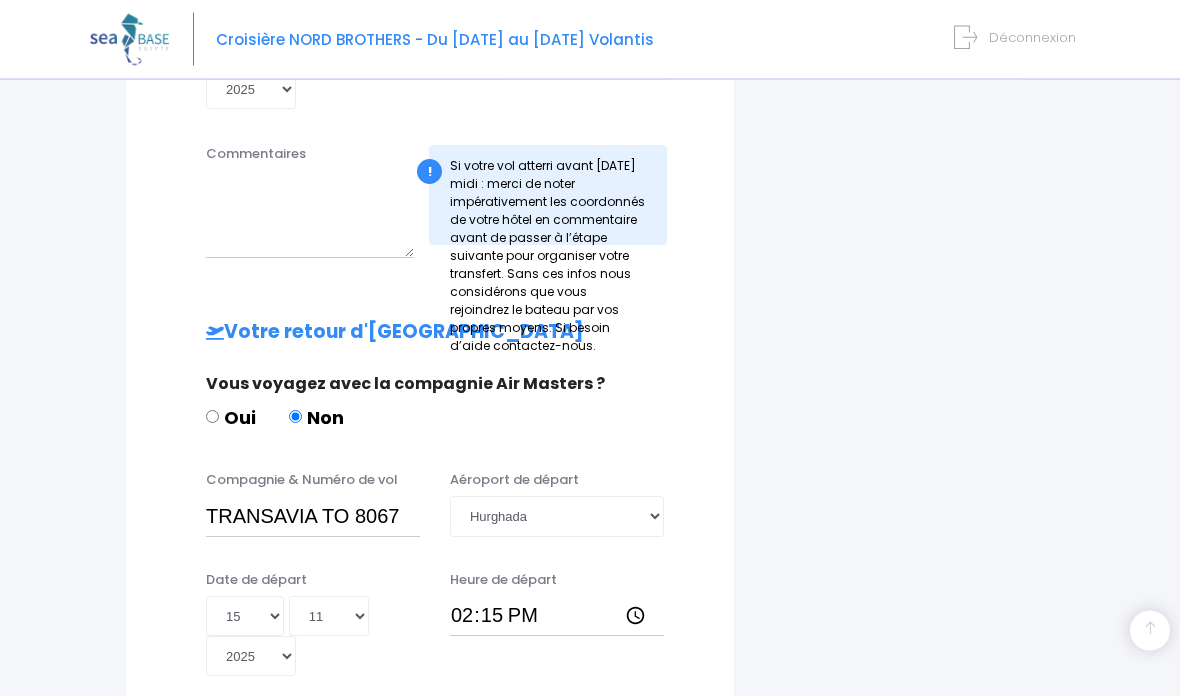scroll, scrollTop: 764, scrollLeft: 0, axis: vertical 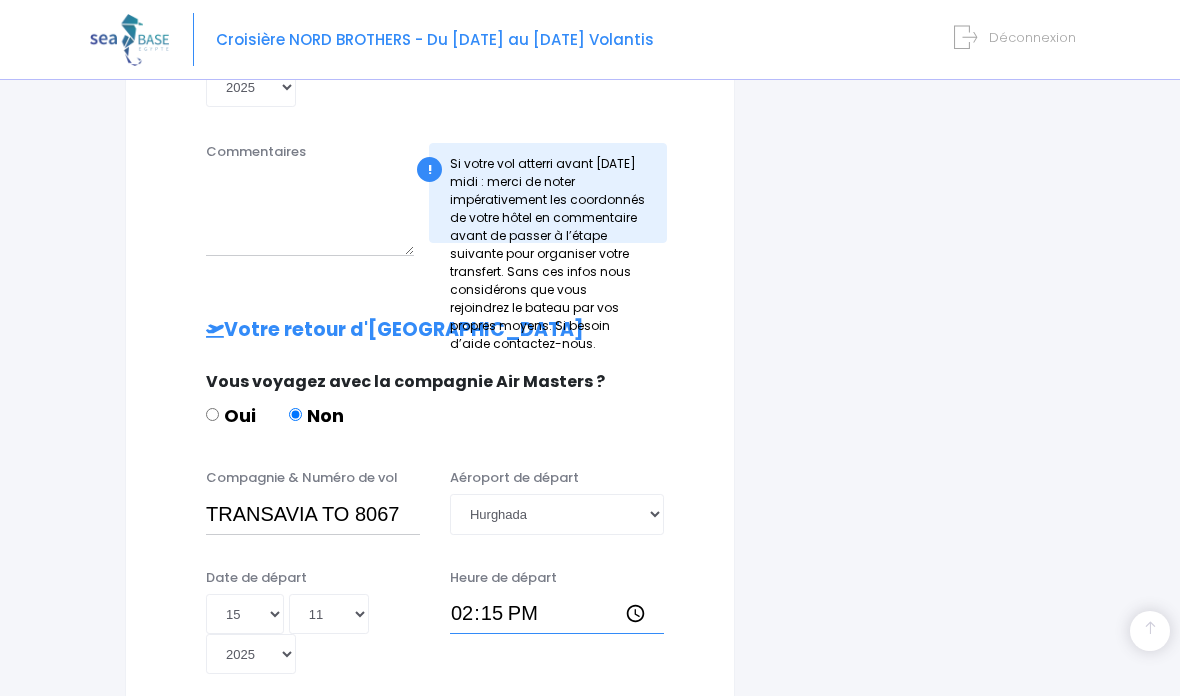 click on "14:15" at bounding box center [557, 614] 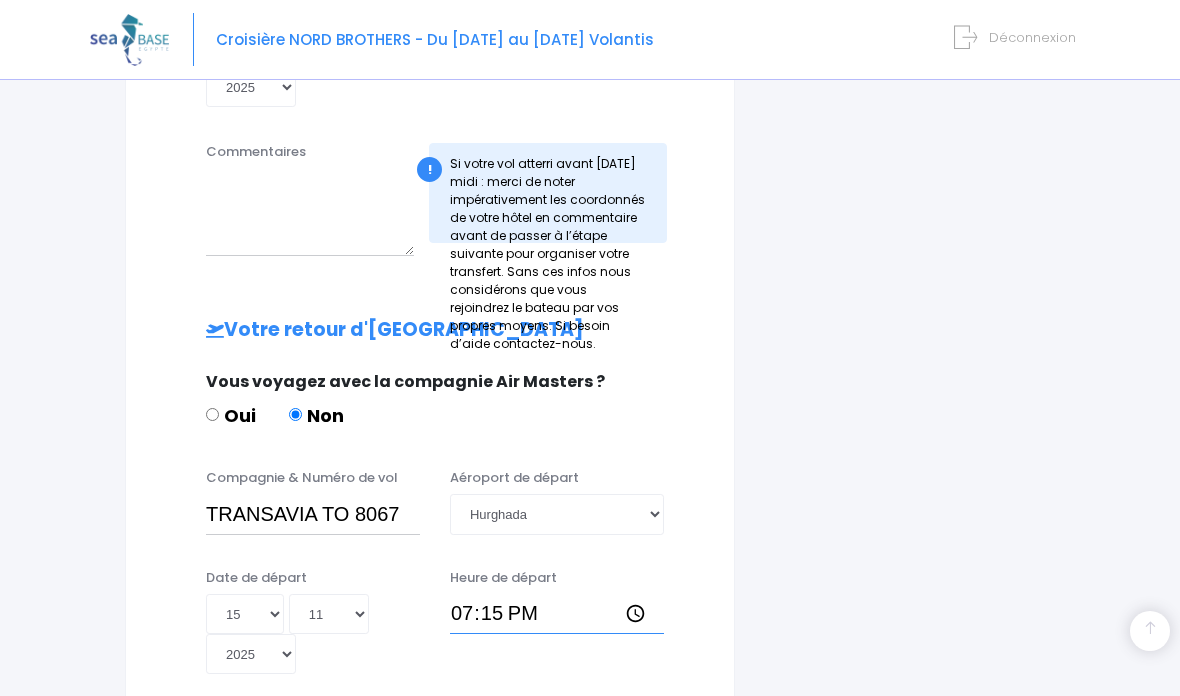 type on "19:25" 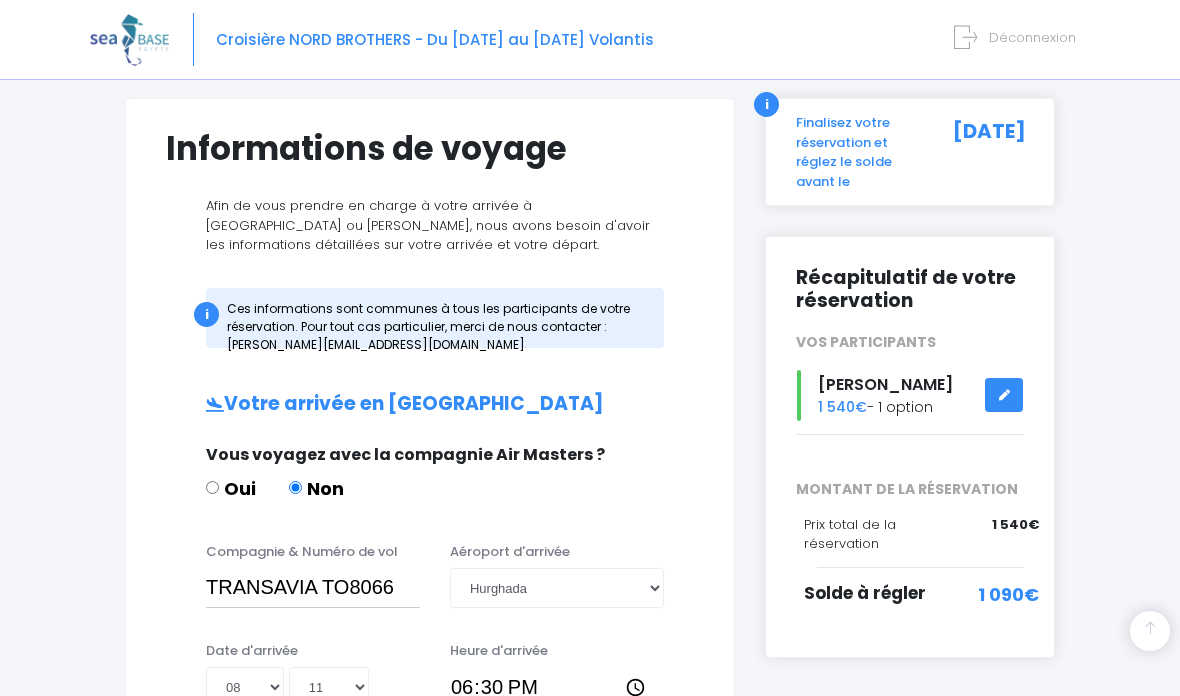 scroll, scrollTop: 0, scrollLeft: 0, axis: both 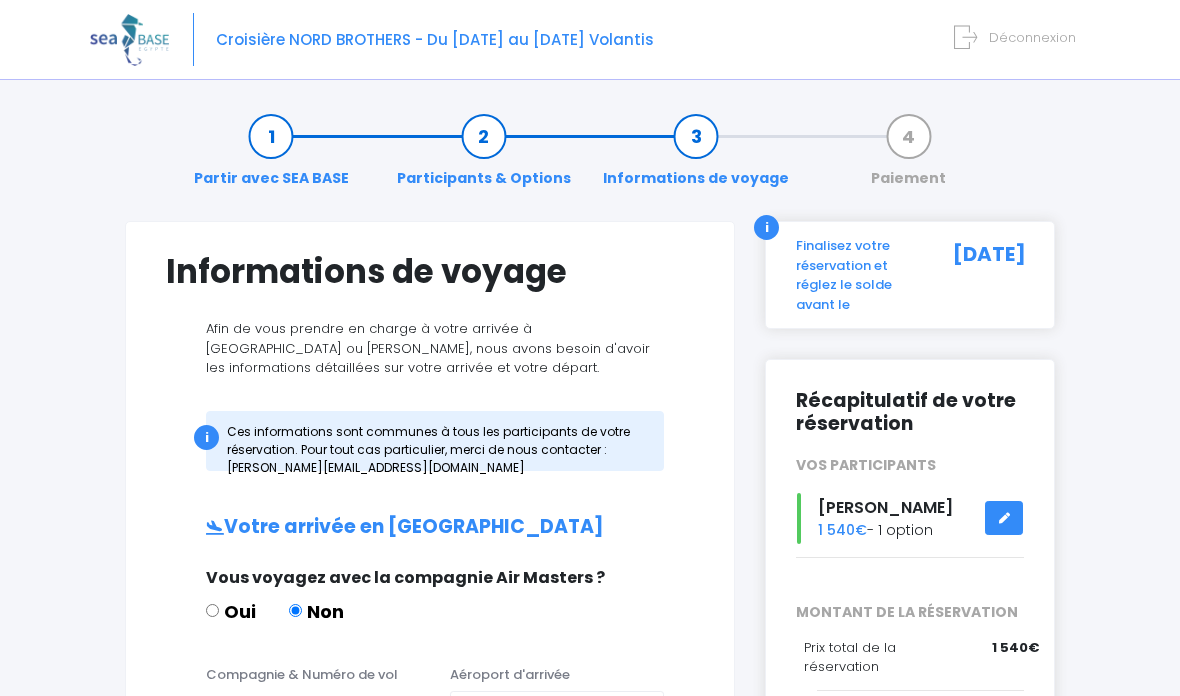 click on "Participants & Options" at bounding box center [484, 157] 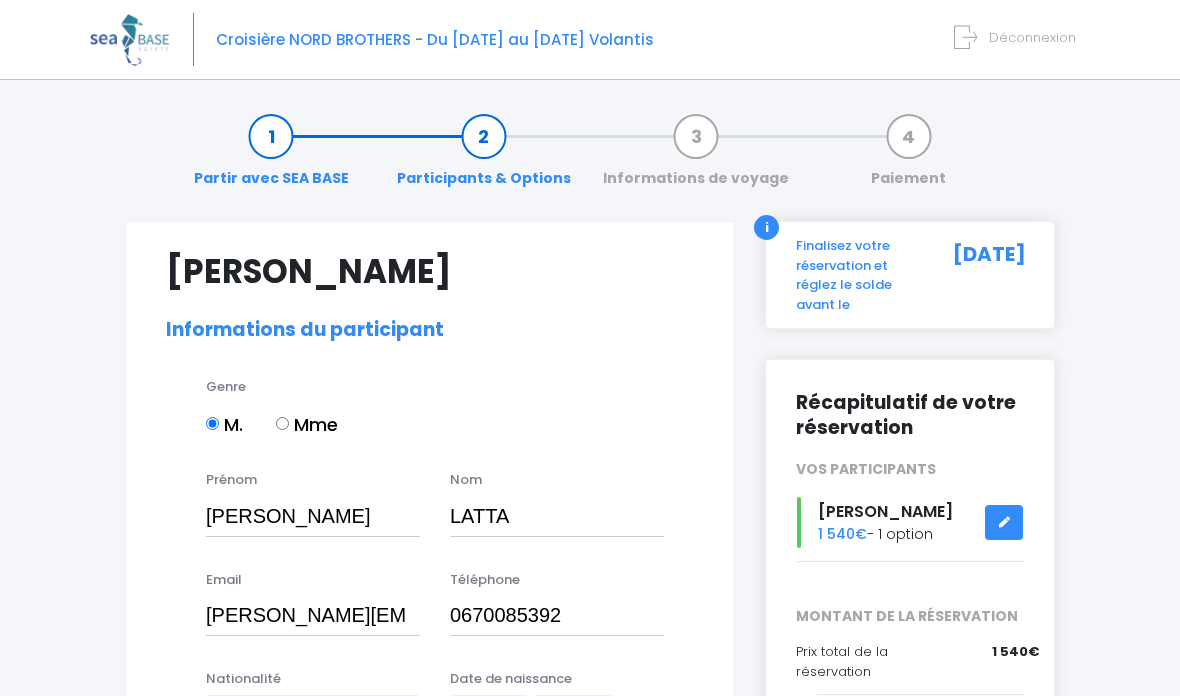 select on "N3" 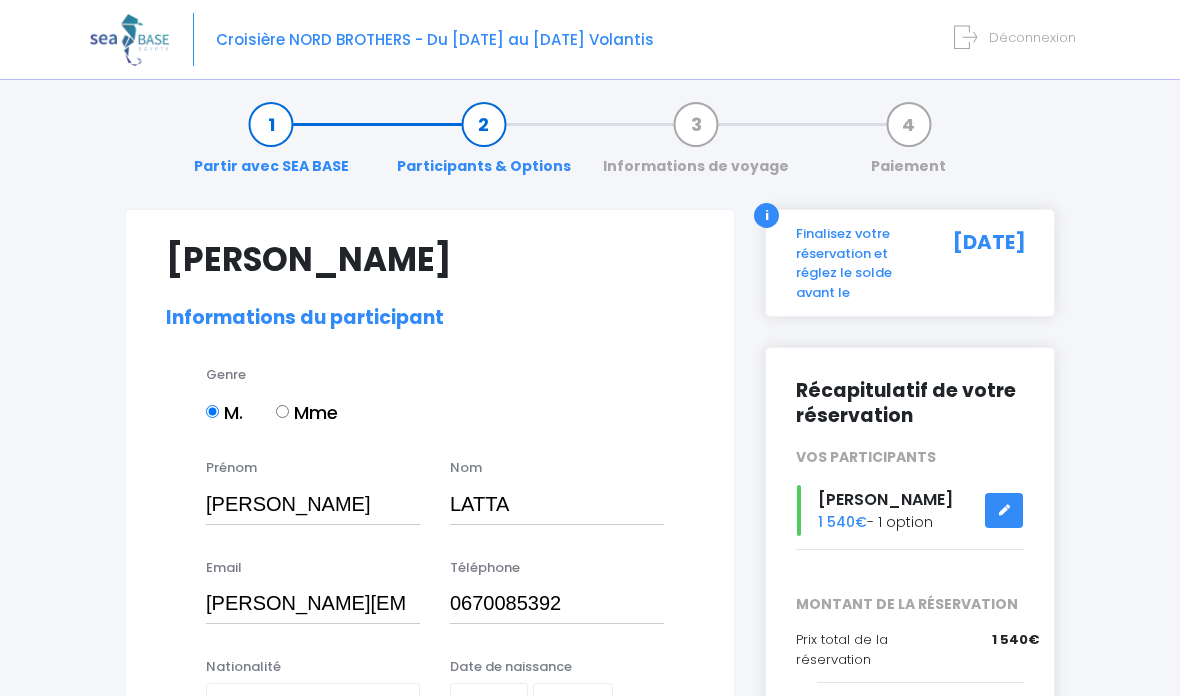 scroll, scrollTop: 0, scrollLeft: 0, axis: both 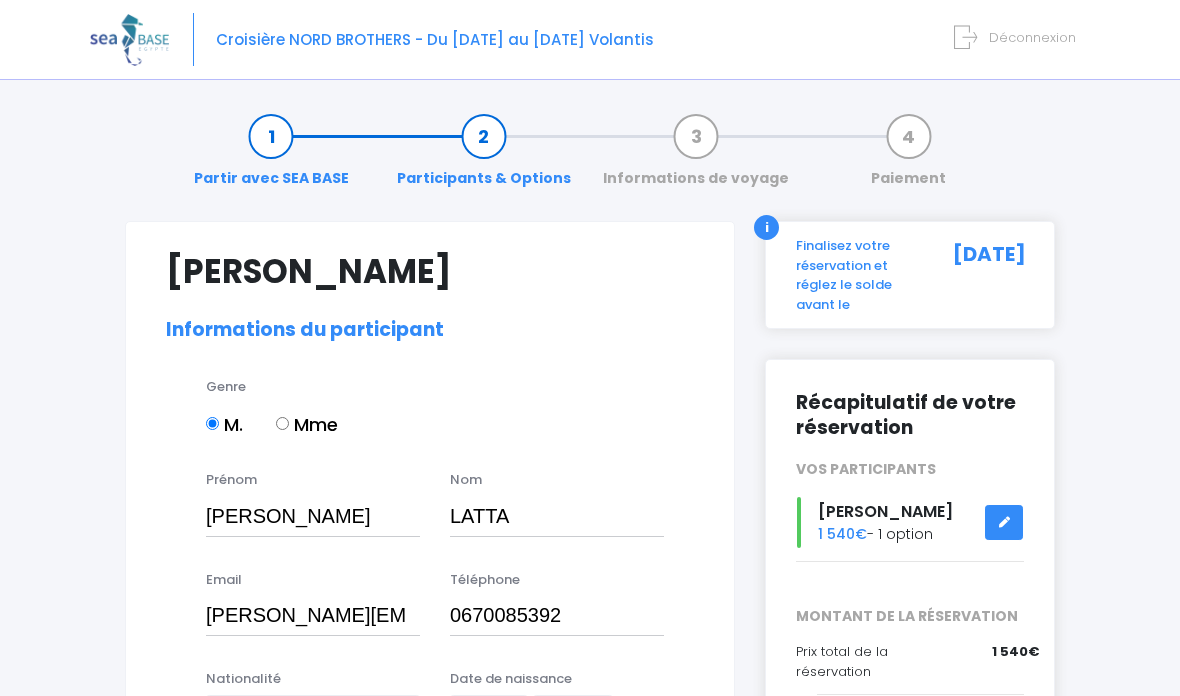 click on "Partir avec SEA BASE" at bounding box center [271, 157] 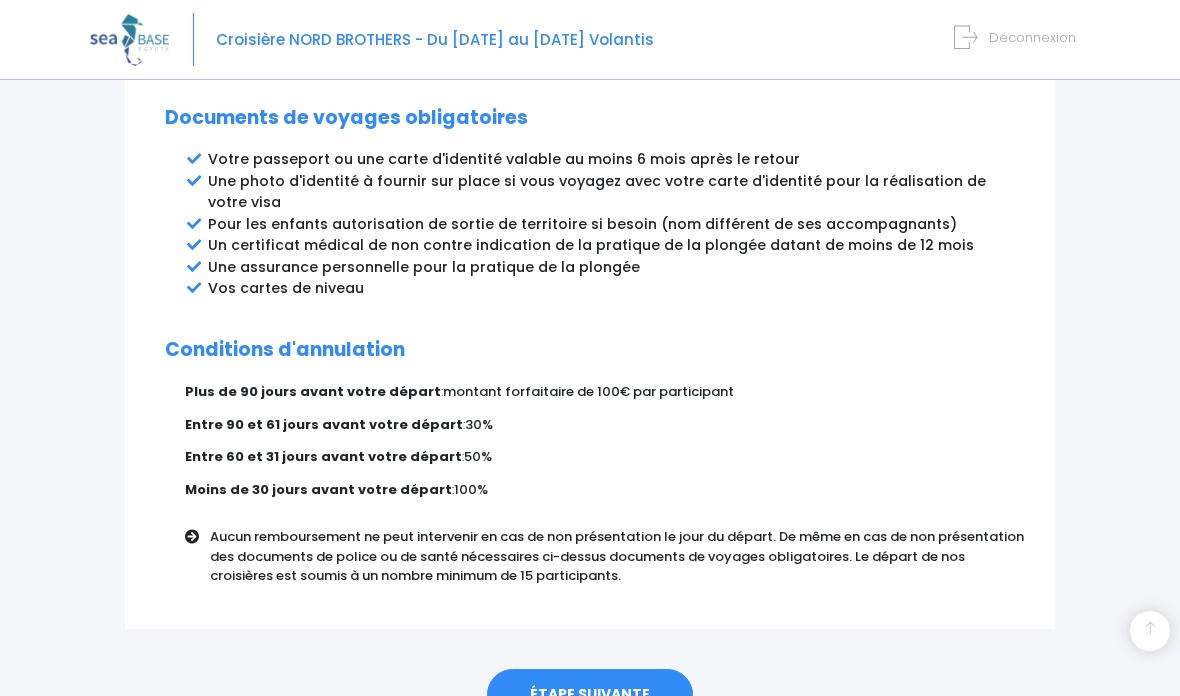 scroll, scrollTop: 1128, scrollLeft: 0, axis: vertical 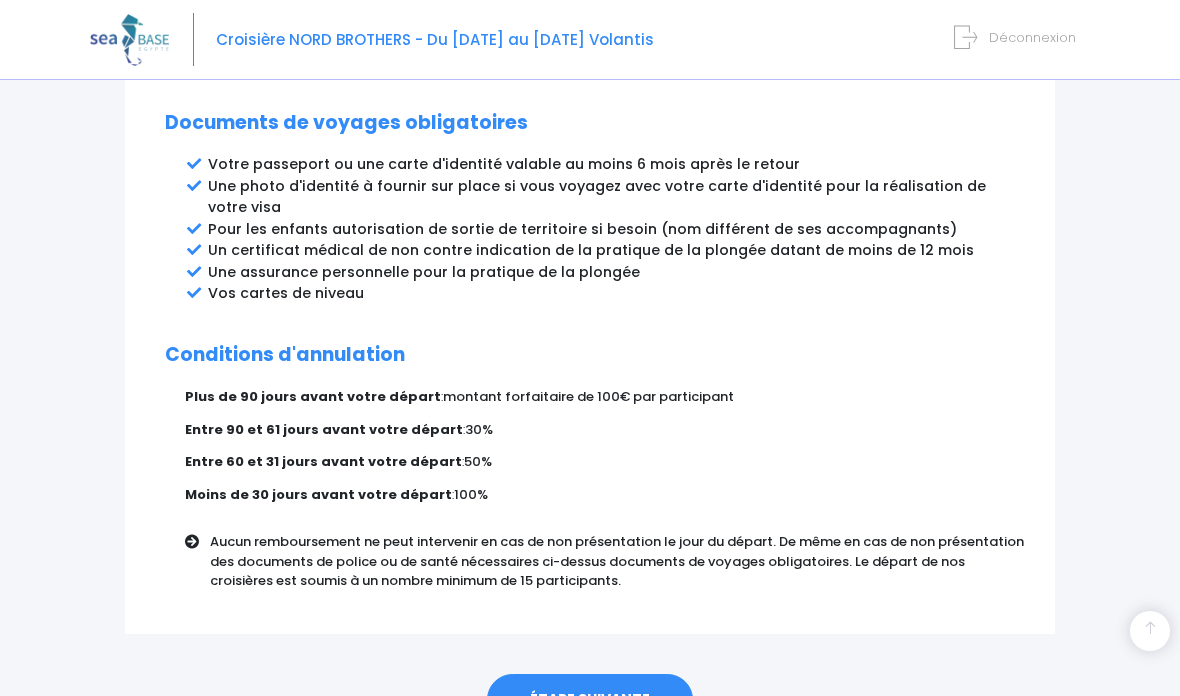 click on "ÉTAPE SUIVANTE" at bounding box center (590, 700) 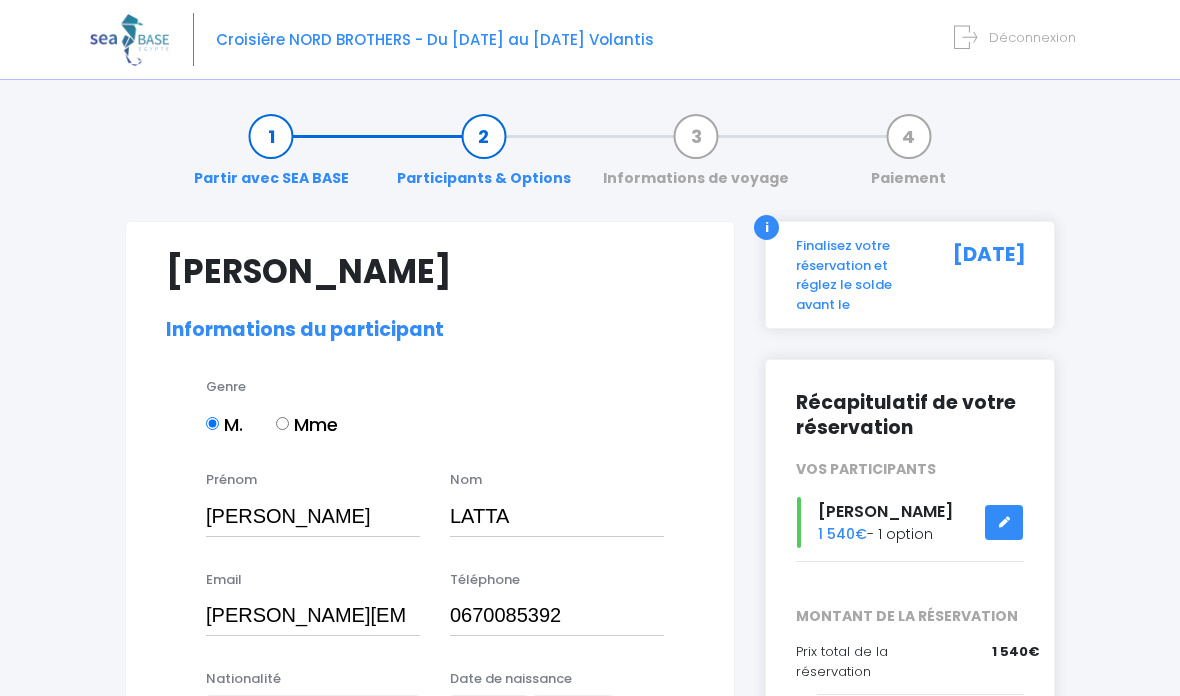 select on "N3" 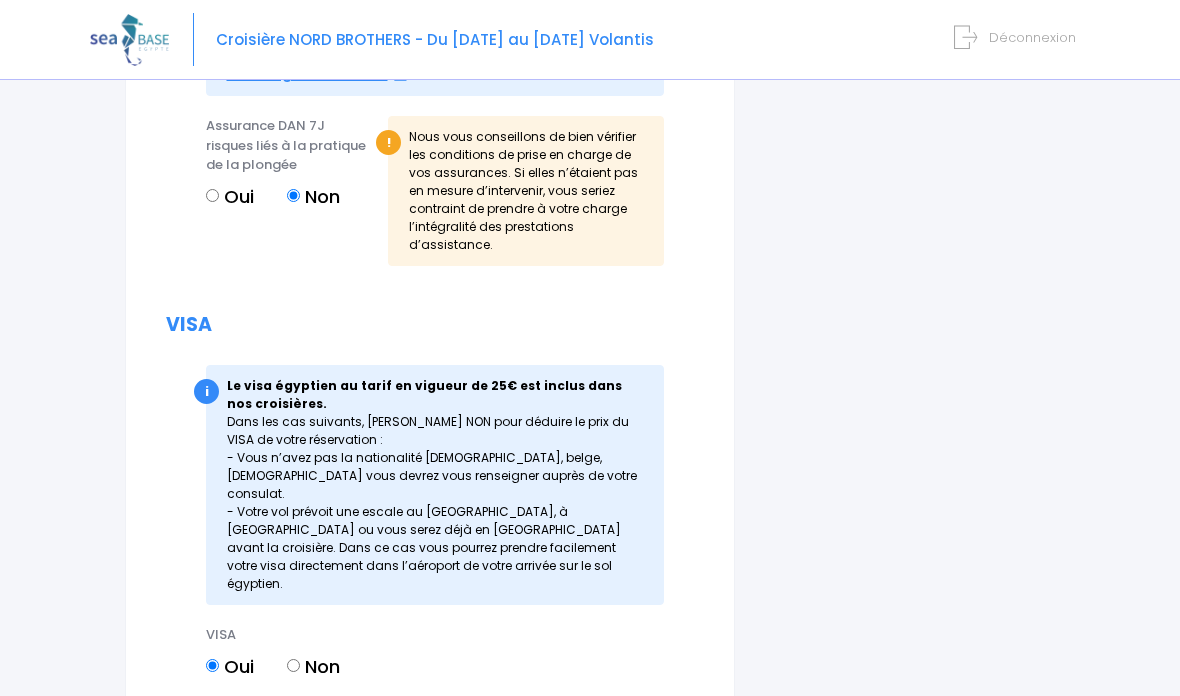 scroll, scrollTop: 2615, scrollLeft: 0, axis: vertical 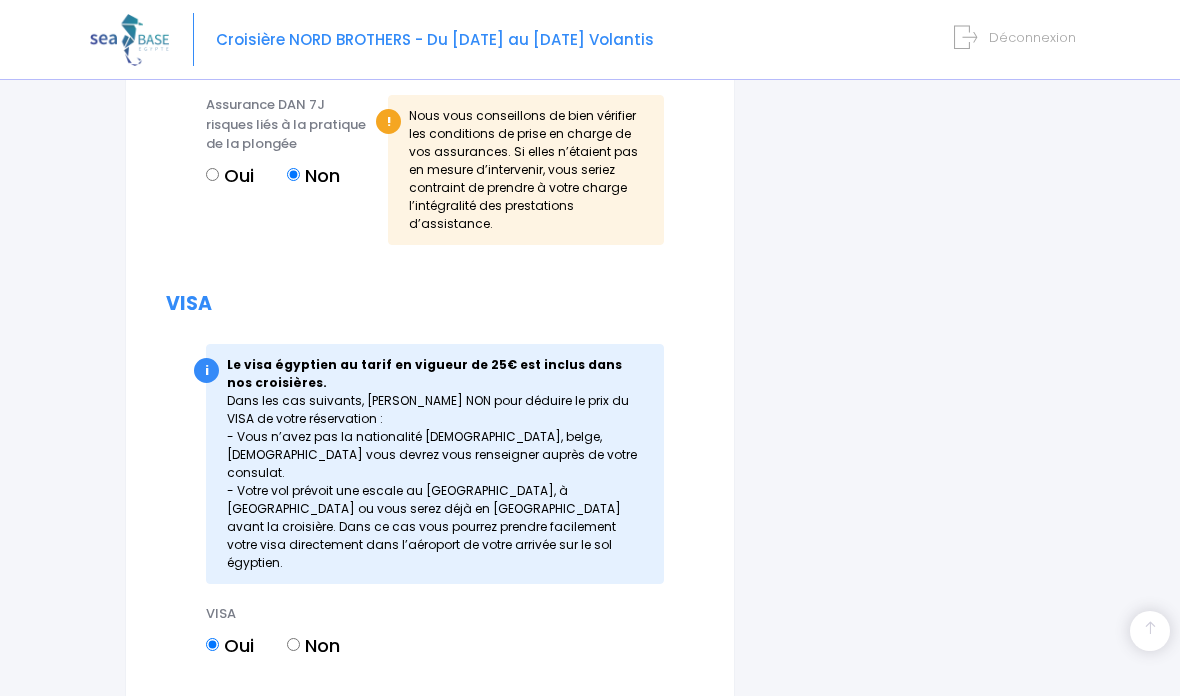 click on "ÉTAPE SUIVANTE" at bounding box center [684, 776] 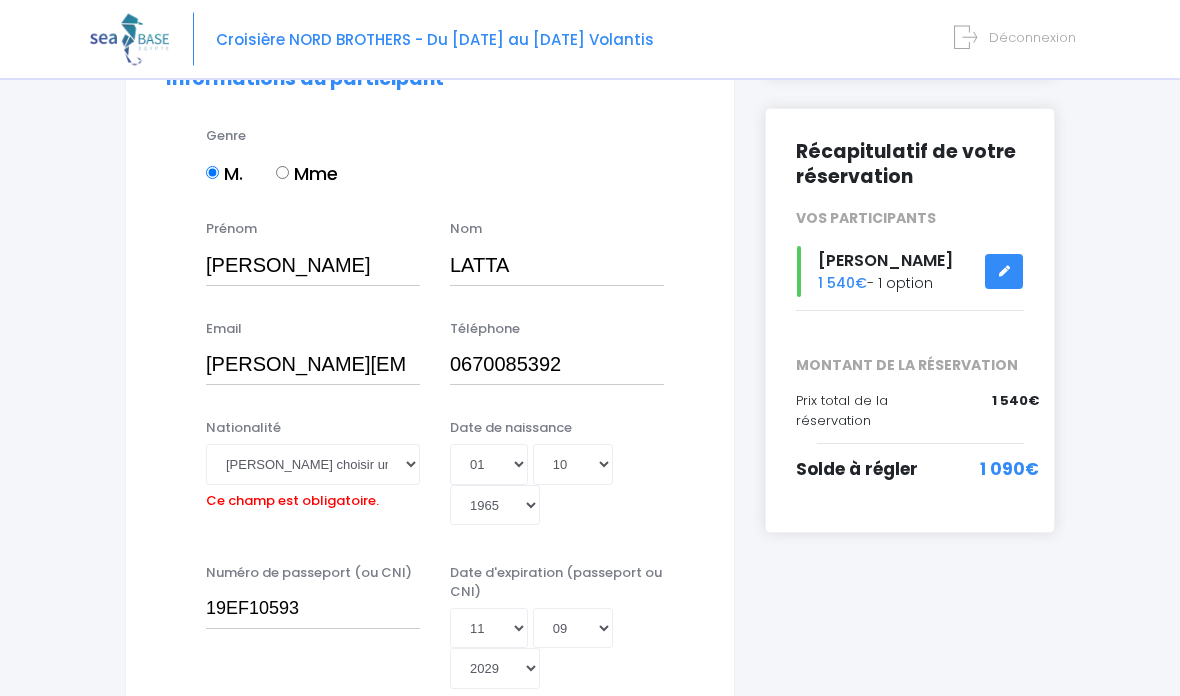 scroll, scrollTop: 258, scrollLeft: 0, axis: vertical 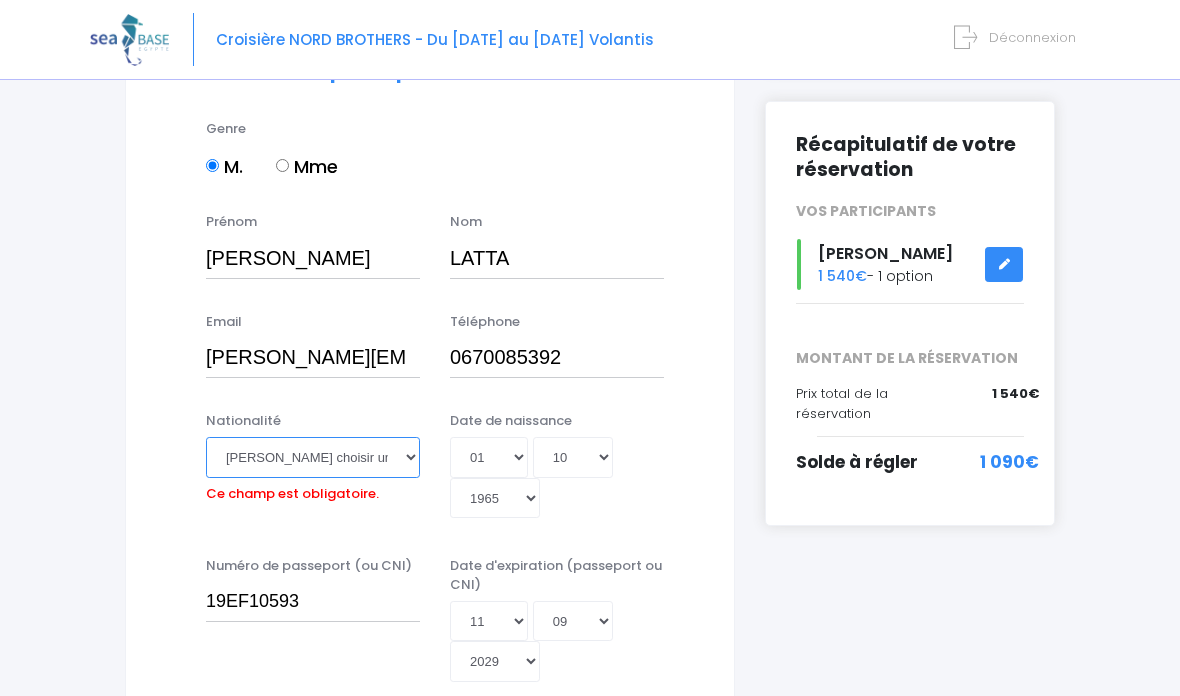 click on "Veuillez choisir une nationalité
Afghane
Albanaise
Algerienne
Allemande
Americaine
Andorrane
Angolaise
Antiguaise et barbudienne
Argentine Armenienne Australienne Autrichienne Azerbaïdjanaise Bahamienne" at bounding box center [313, 457] 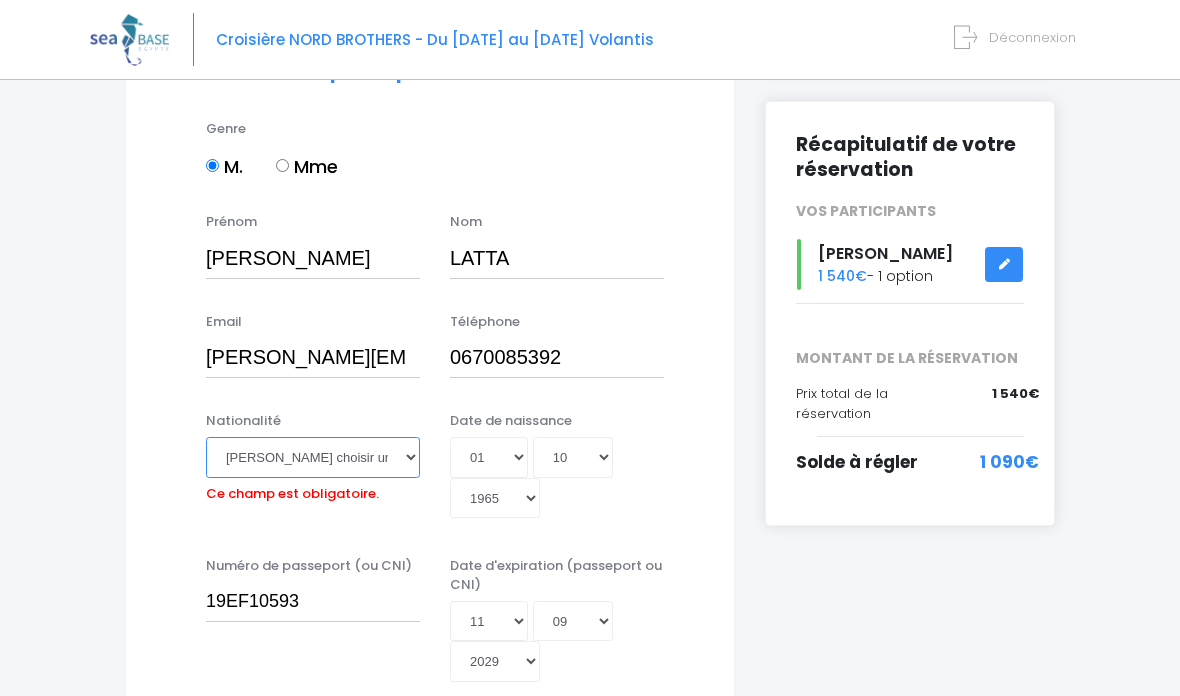 select on "Française" 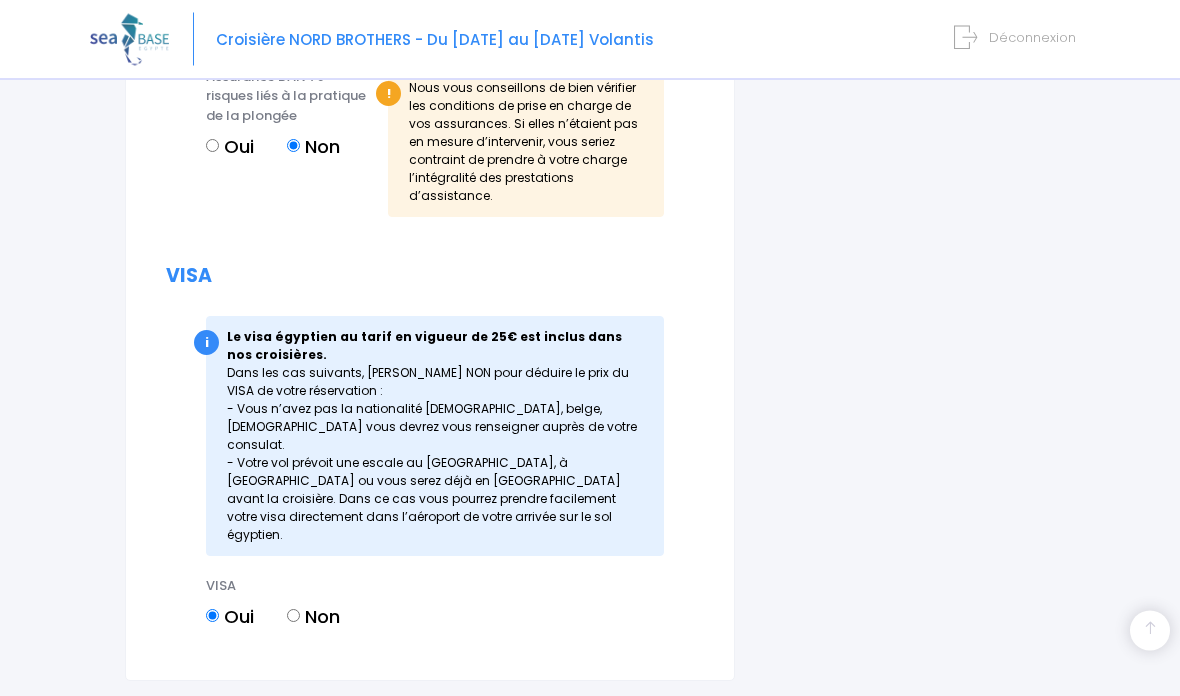 scroll, scrollTop: 2647, scrollLeft: 0, axis: vertical 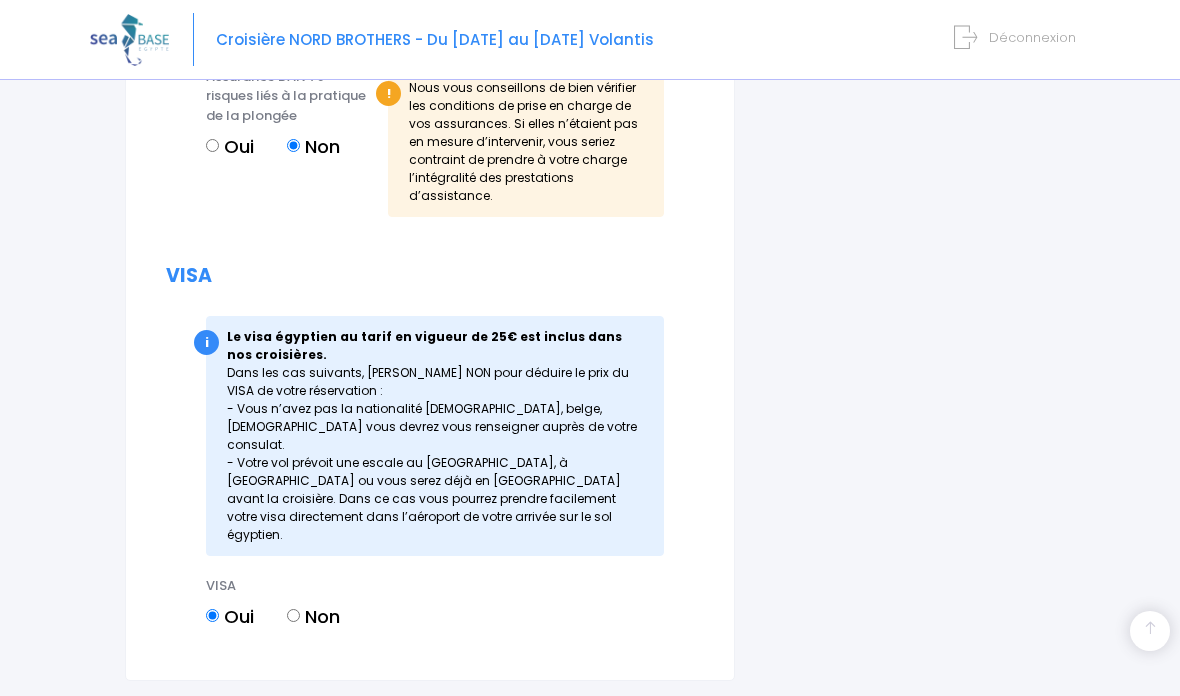 click on "PRÉCÉDENT
ÉTAPE SUIVANTE" at bounding box center (590, 743) 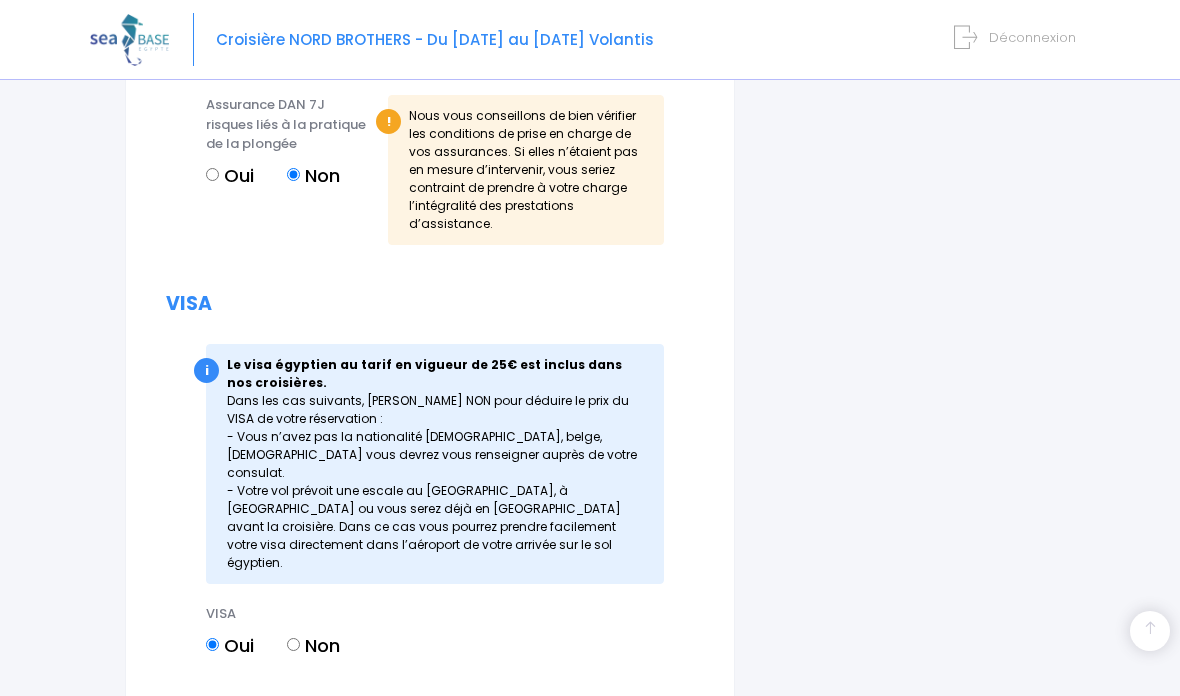 click on "ÉTAPE SUIVANTE" at bounding box center [684, 776] 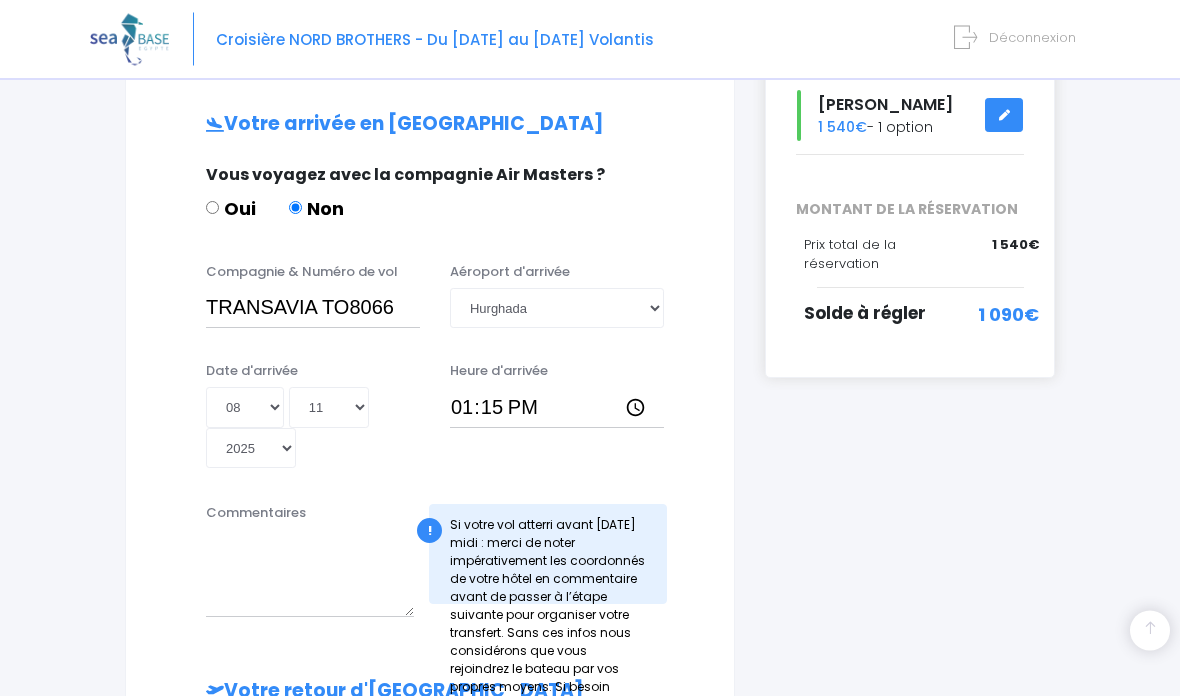 scroll, scrollTop: 402, scrollLeft: 0, axis: vertical 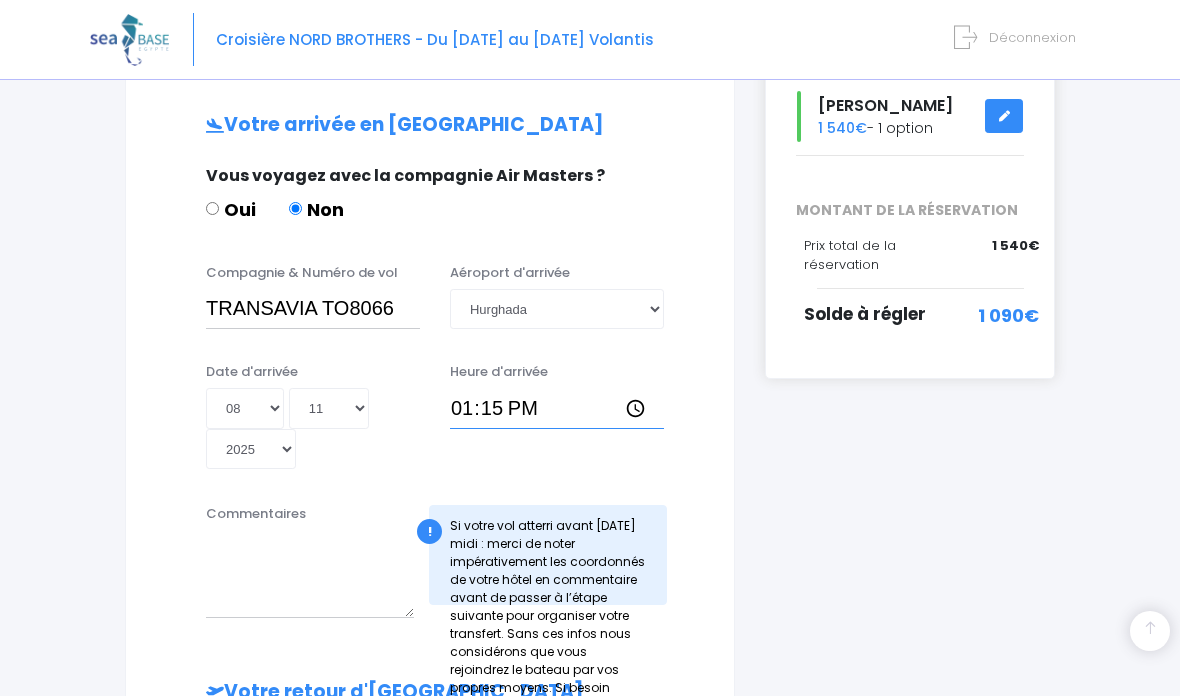 click on "13:15" at bounding box center (557, 408) 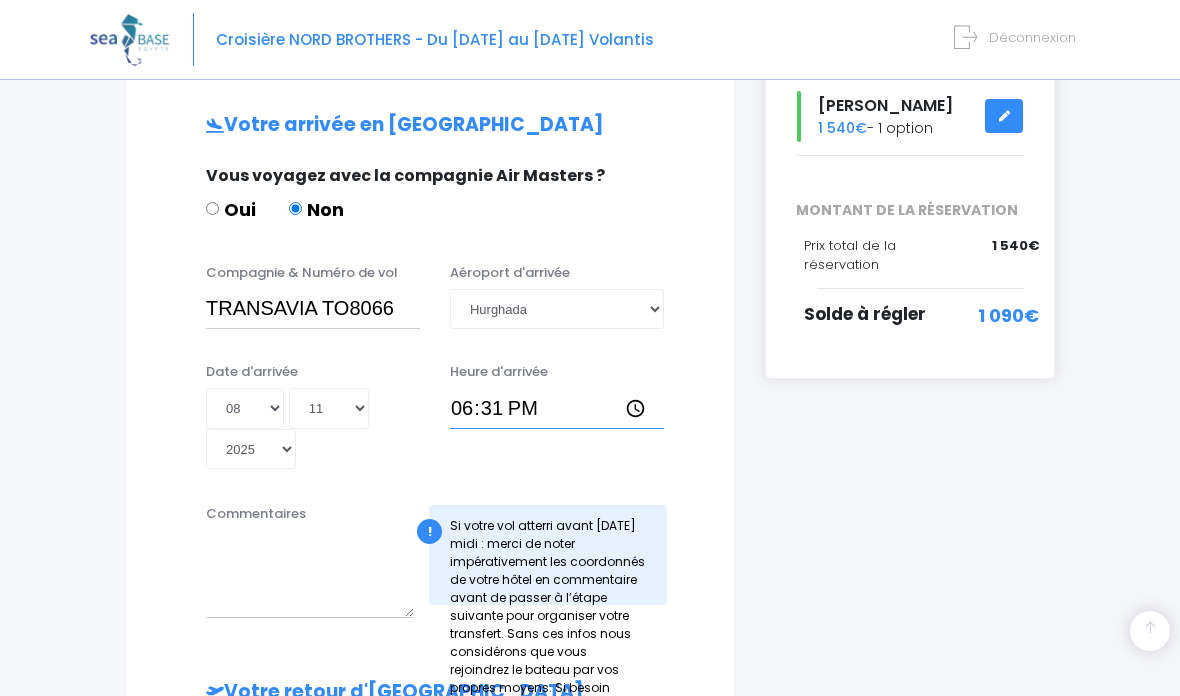 type on "18:30" 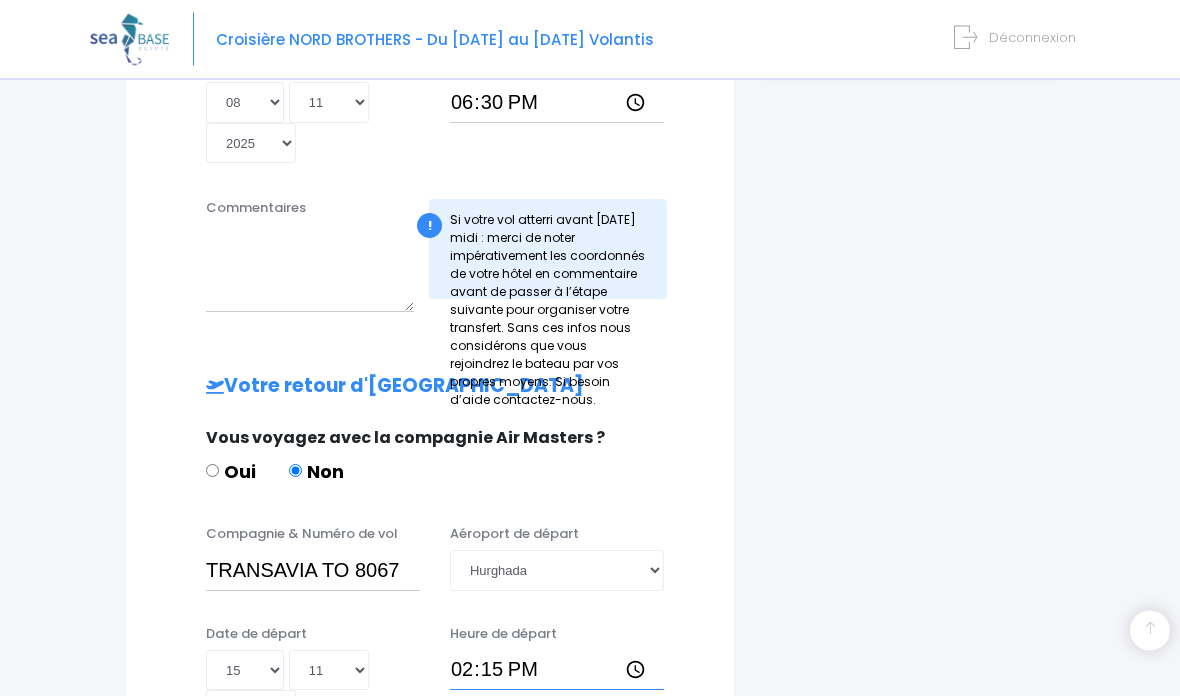 click on "14:15" at bounding box center (557, 671) 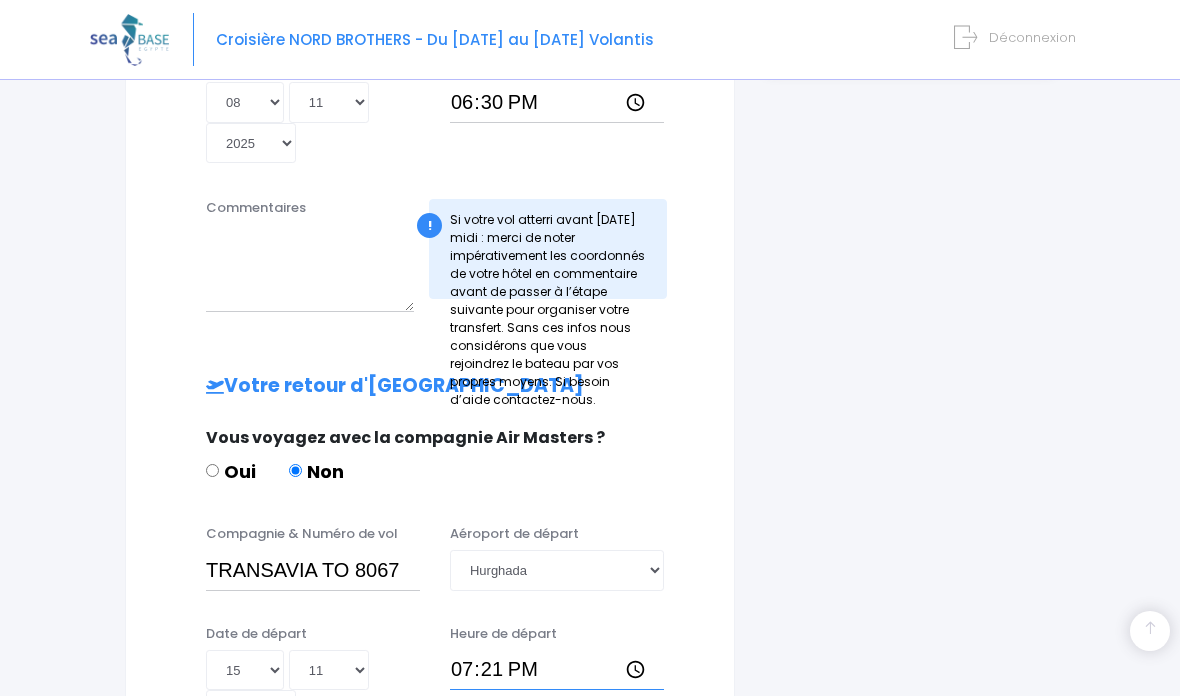 type on "19:25" 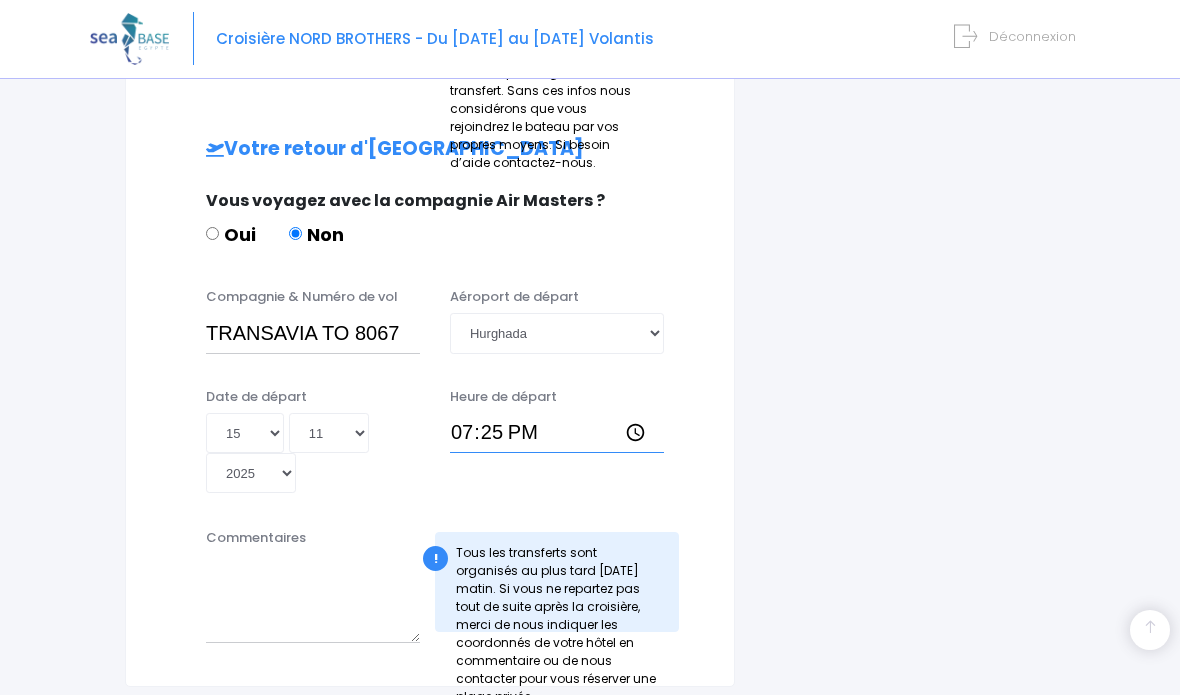 scroll, scrollTop: 942, scrollLeft: 0, axis: vertical 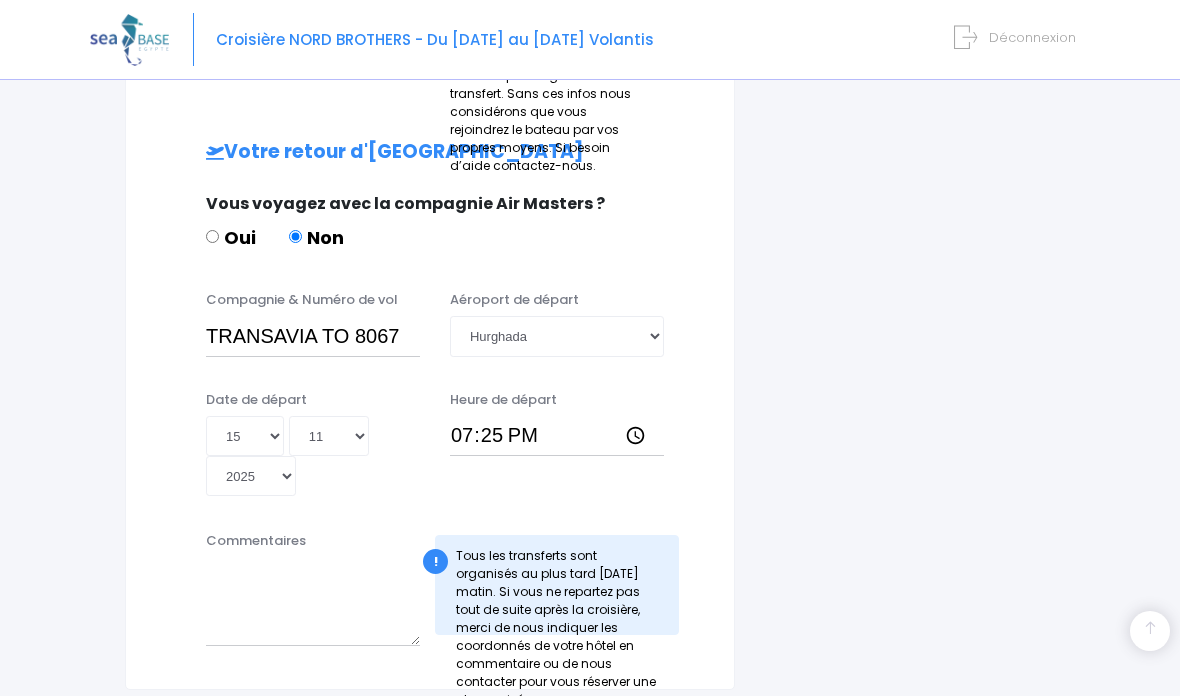 click on "ÉTAPE SUIVANTE" at bounding box center [684, 757] 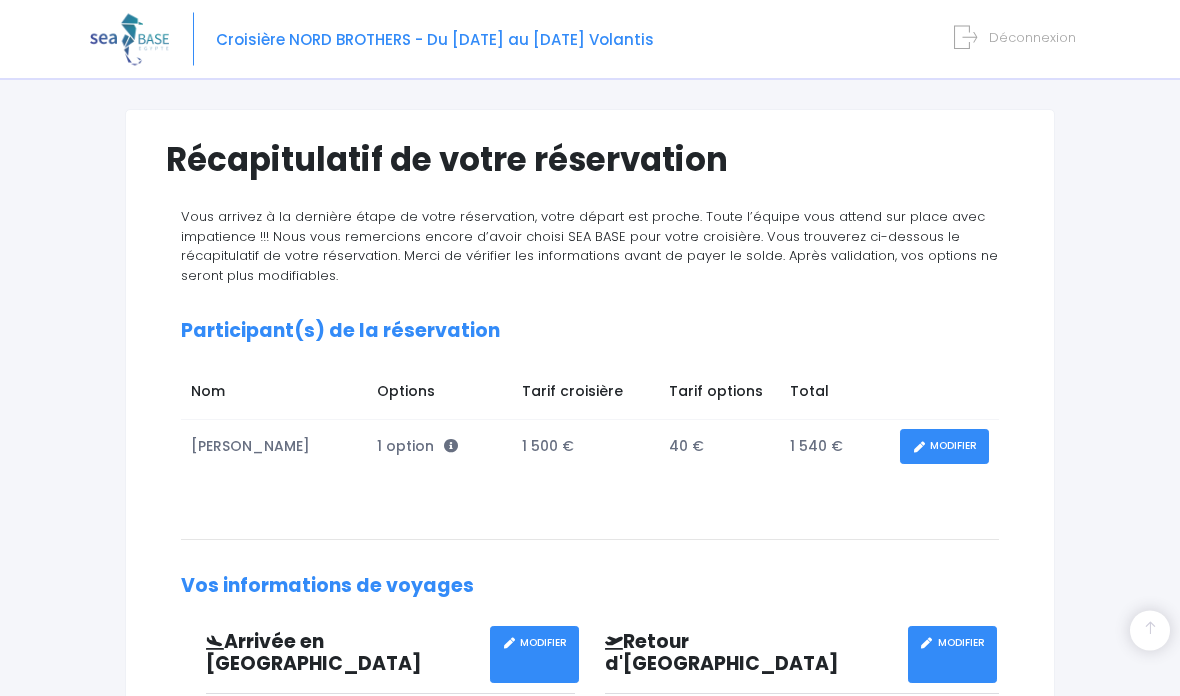 scroll, scrollTop: 0, scrollLeft: 0, axis: both 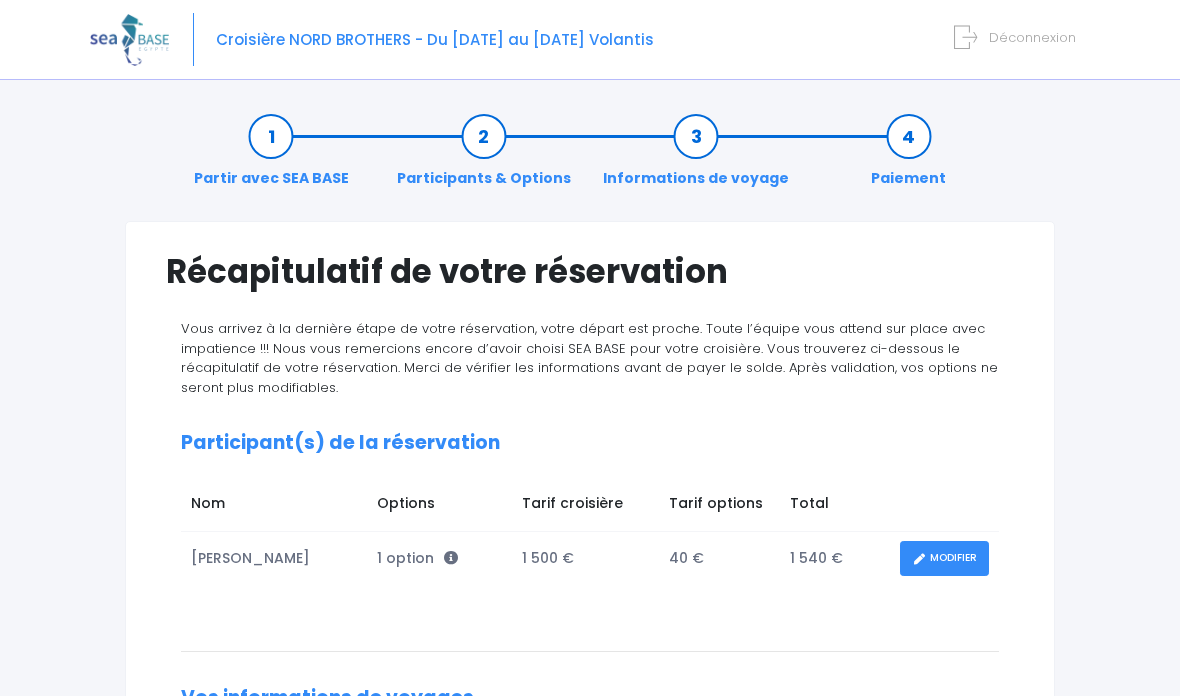 click at bounding box center [129, 39] 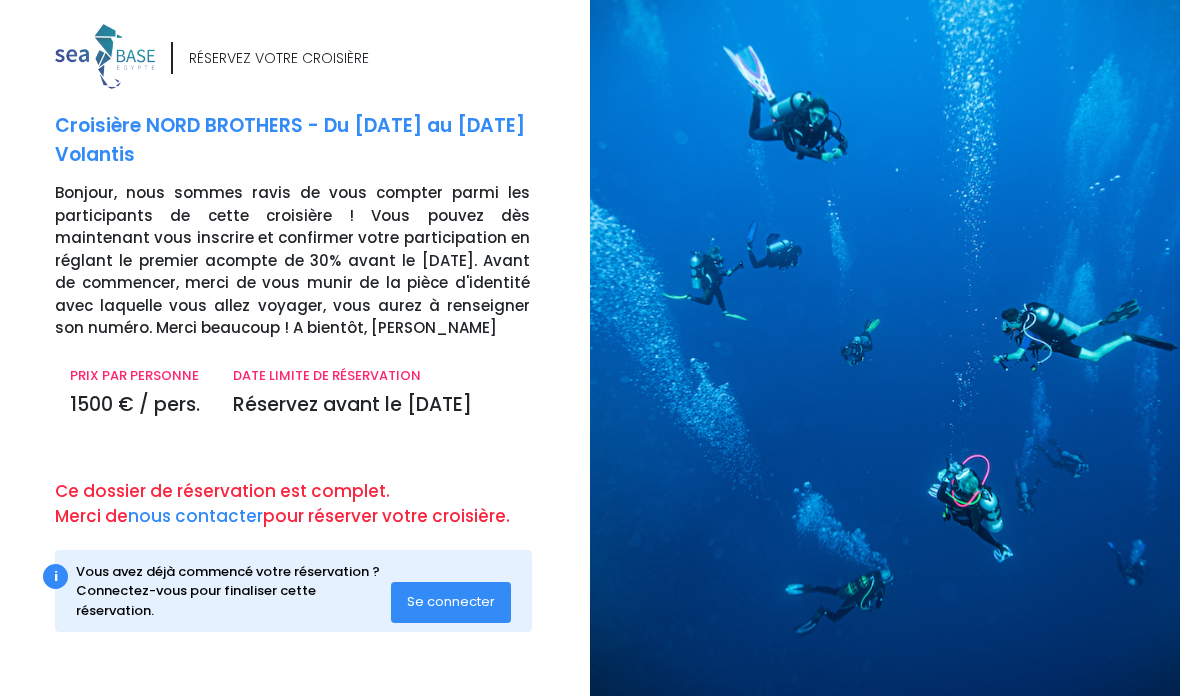 scroll, scrollTop: 0, scrollLeft: 0, axis: both 